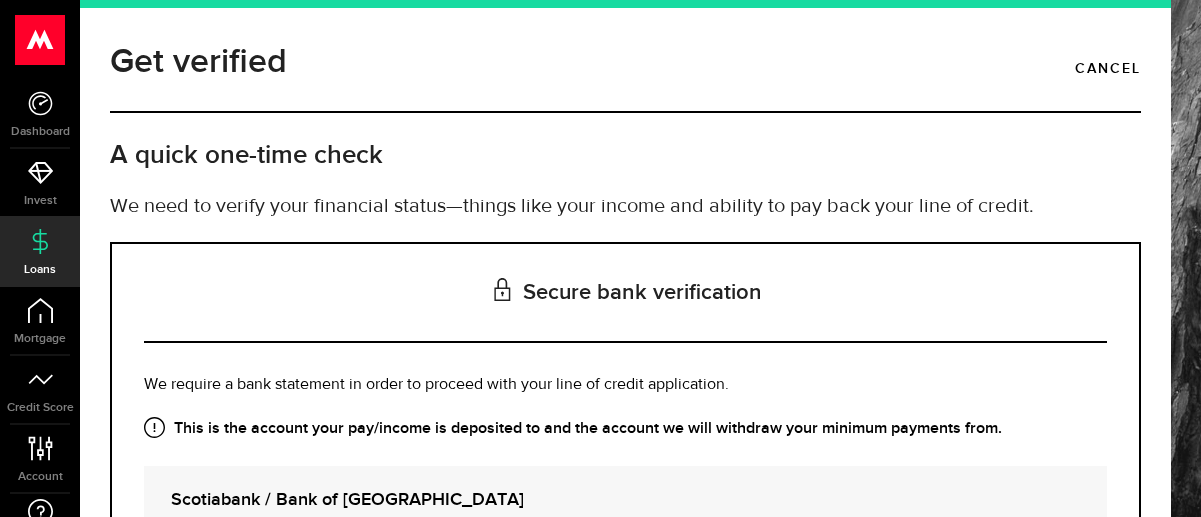 scroll, scrollTop: 0, scrollLeft: 0, axis: both 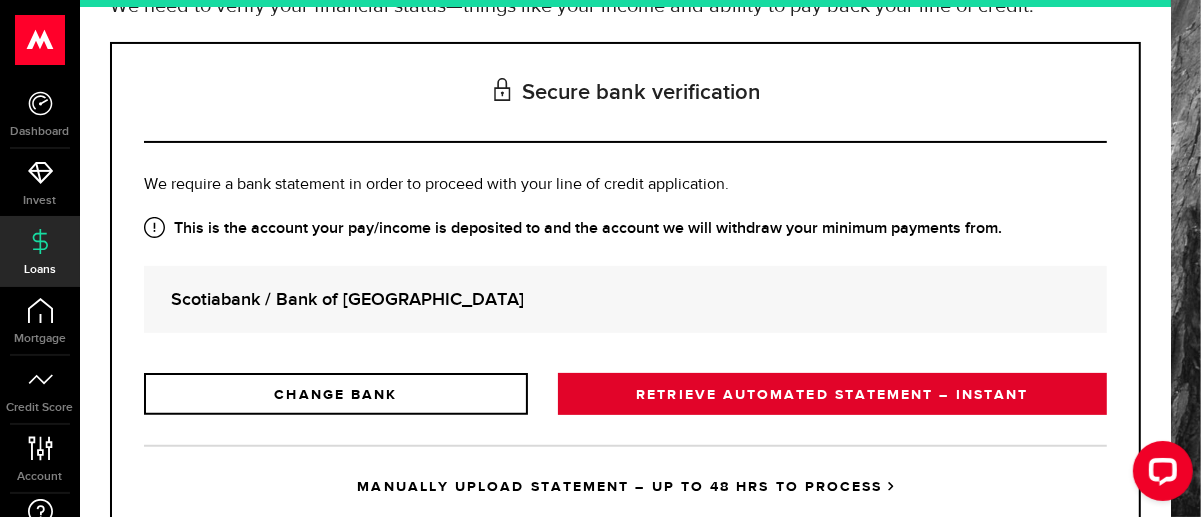click on "RETRIEVE AUTOMATED STATEMENT – INSTANT" at bounding box center (832, 394) 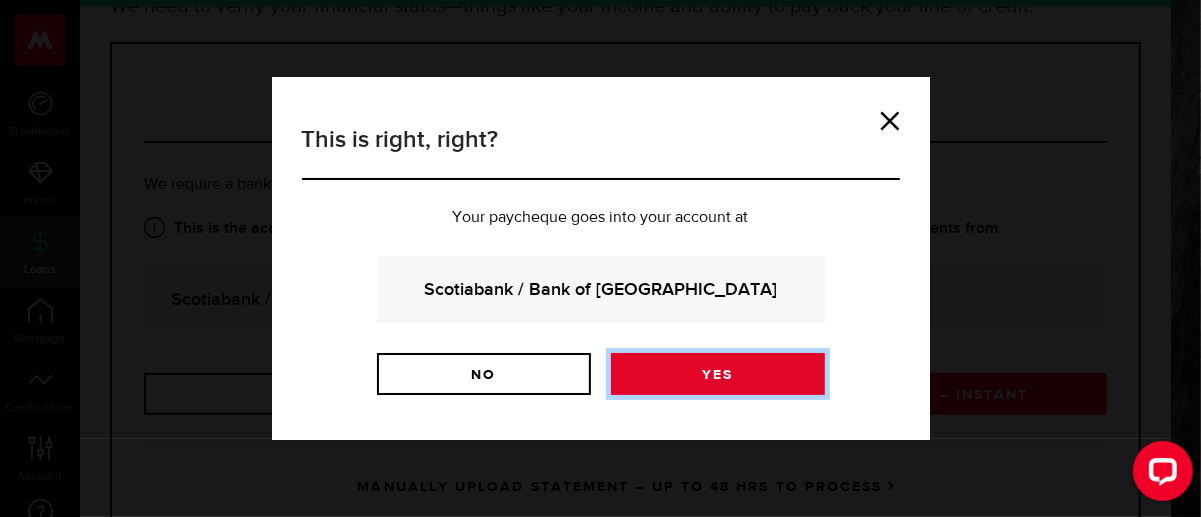click on "Yes" at bounding box center [718, 374] 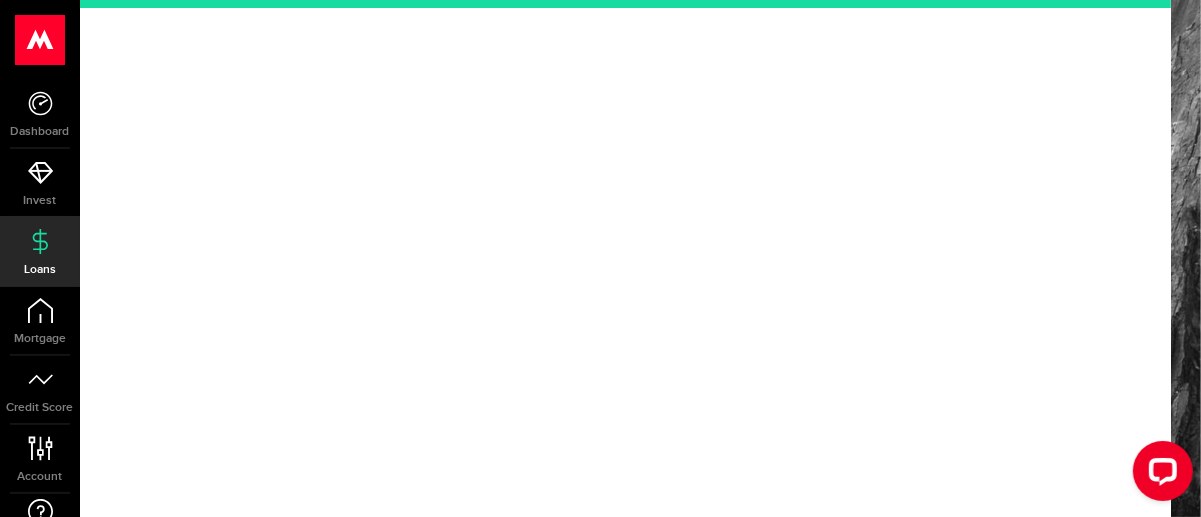 scroll, scrollTop: 0, scrollLeft: 0, axis: both 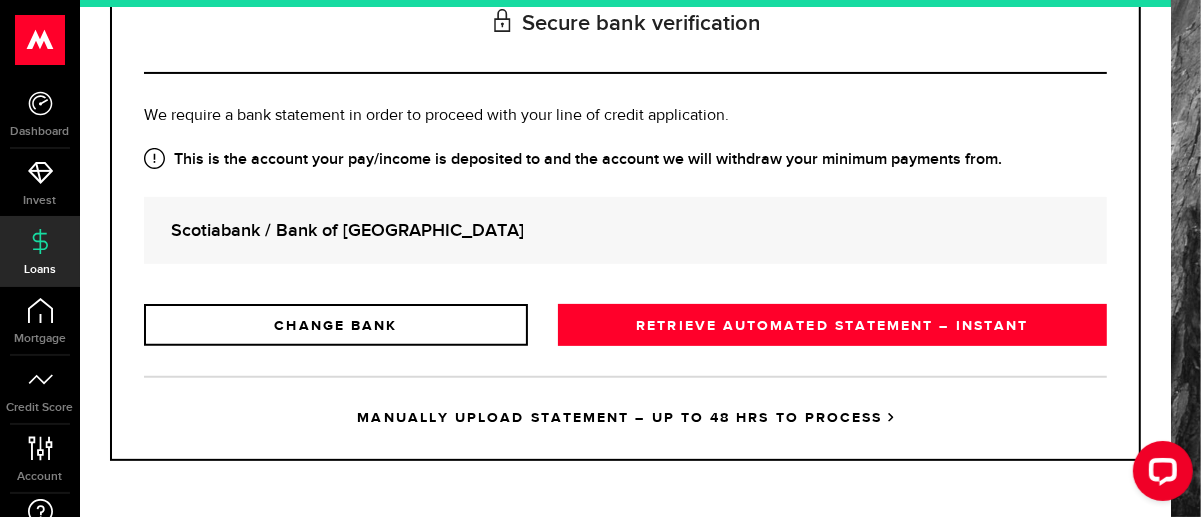 click on "Scotiabank / Bank of Nova Scotia" at bounding box center (625, 230) 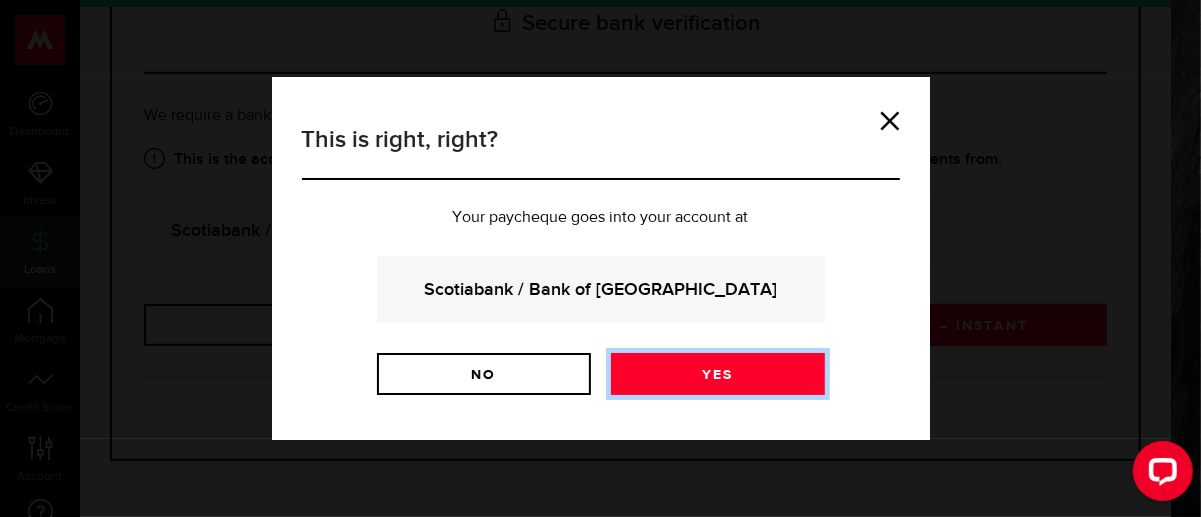 click on "Yes" at bounding box center (718, 374) 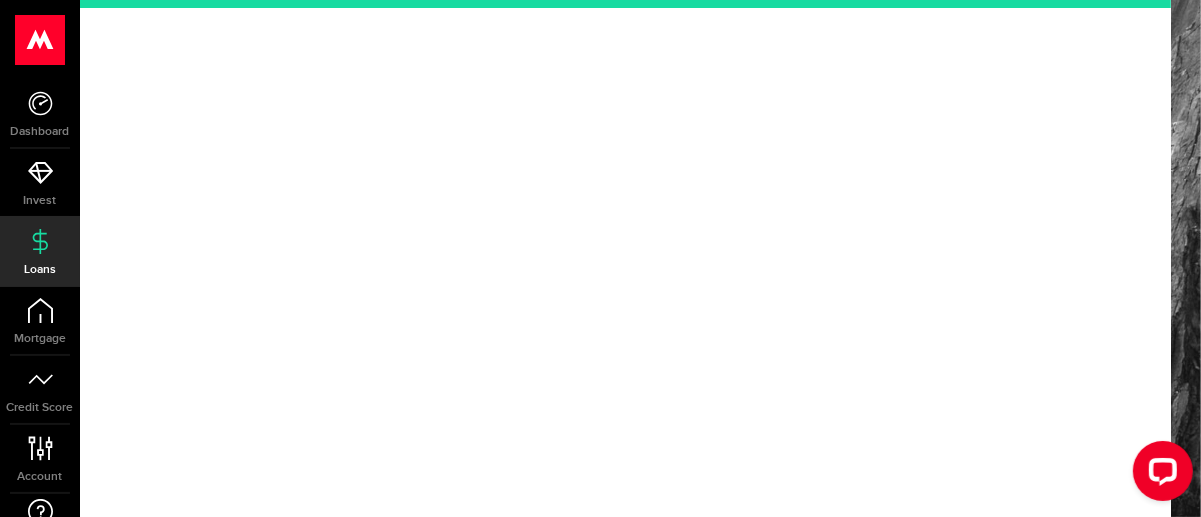 scroll, scrollTop: 0, scrollLeft: 0, axis: both 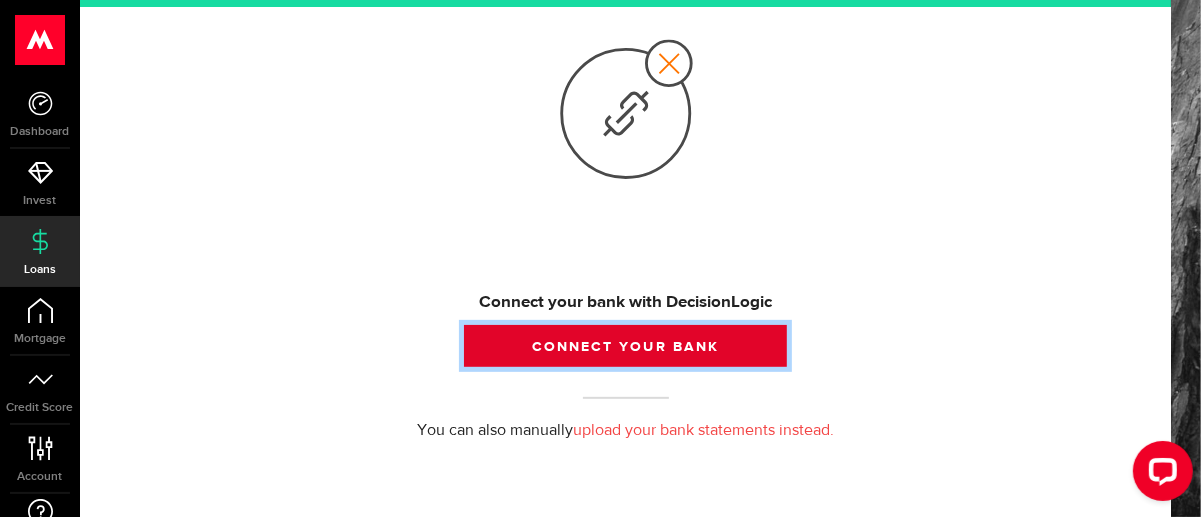 click on "Connect your bank" at bounding box center [625, 346] 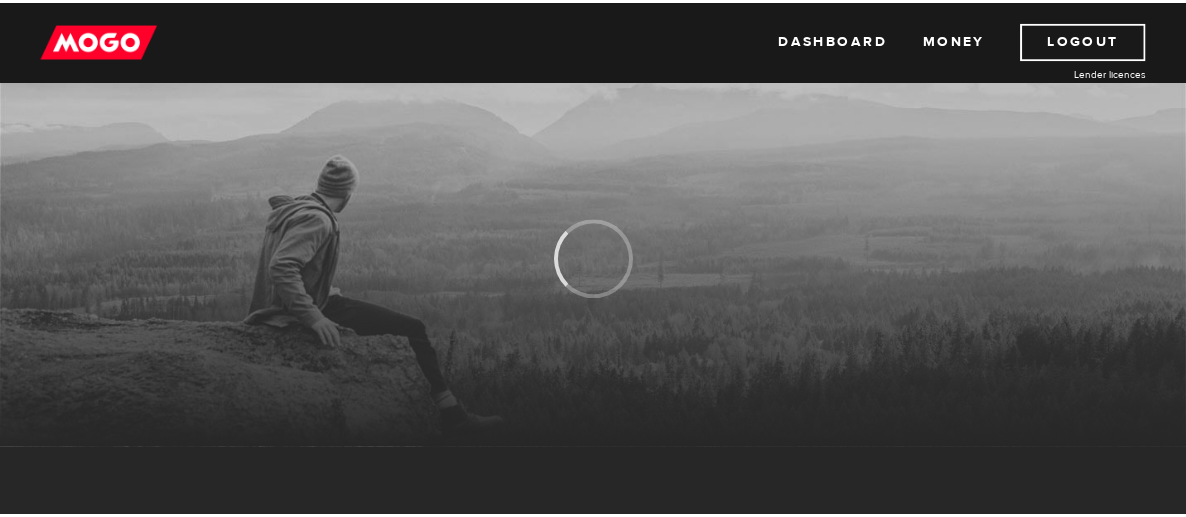 scroll, scrollTop: 0, scrollLeft: 0, axis: both 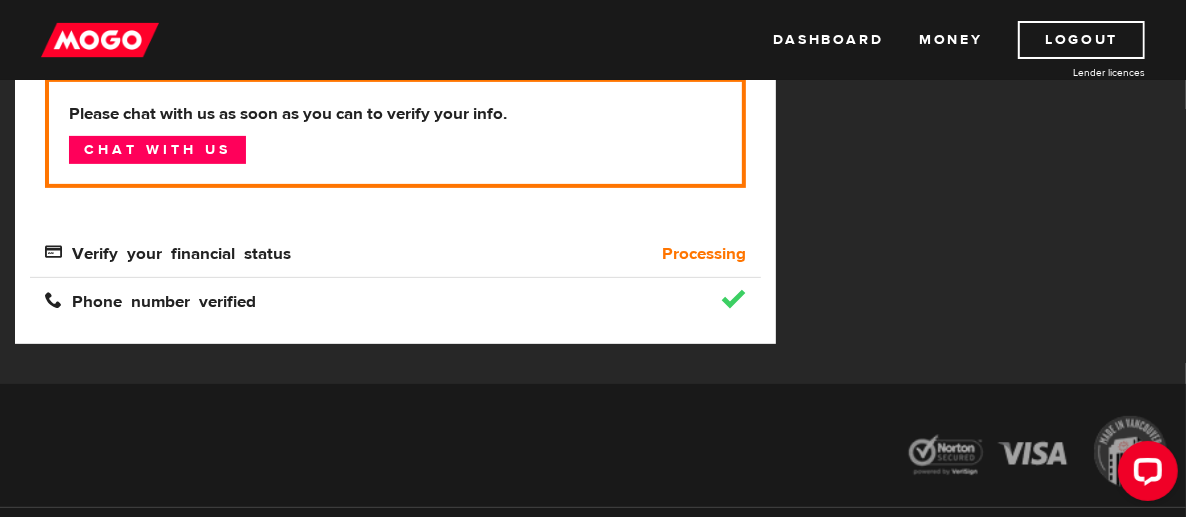 drag, startPoint x: 698, startPoint y: 259, endPoint x: 720, endPoint y: 235, distance: 32.55764 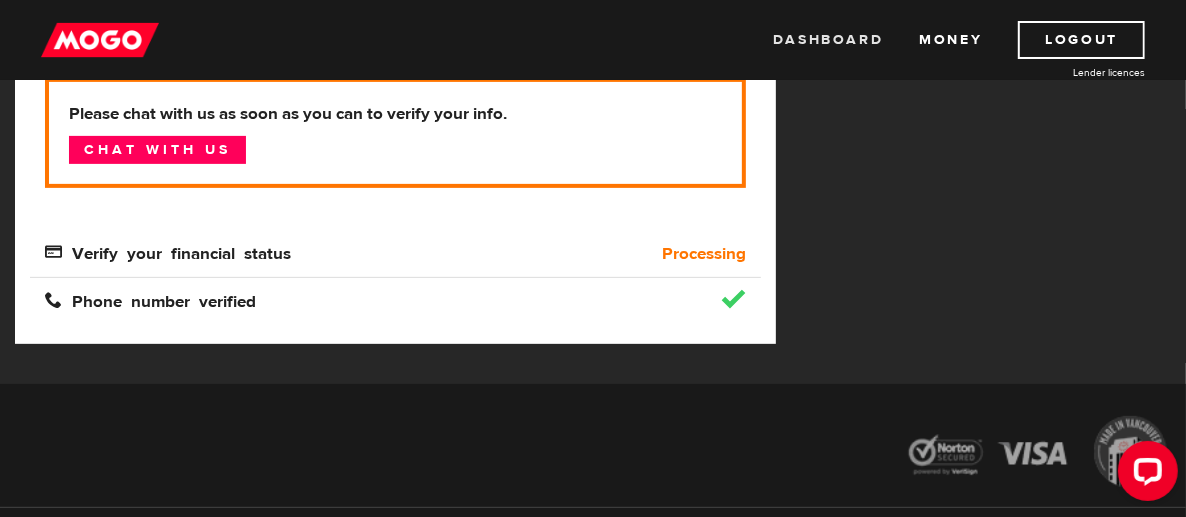 click on "Dashboard" at bounding box center (828, 40) 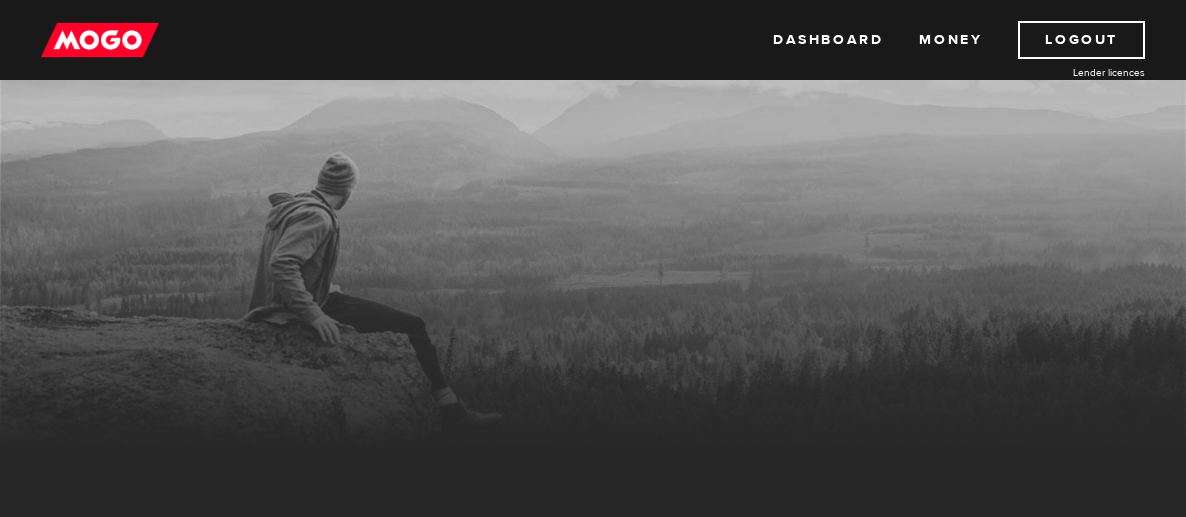 scroll, scrollTop: 0, scrollLeft: 0, axis: both 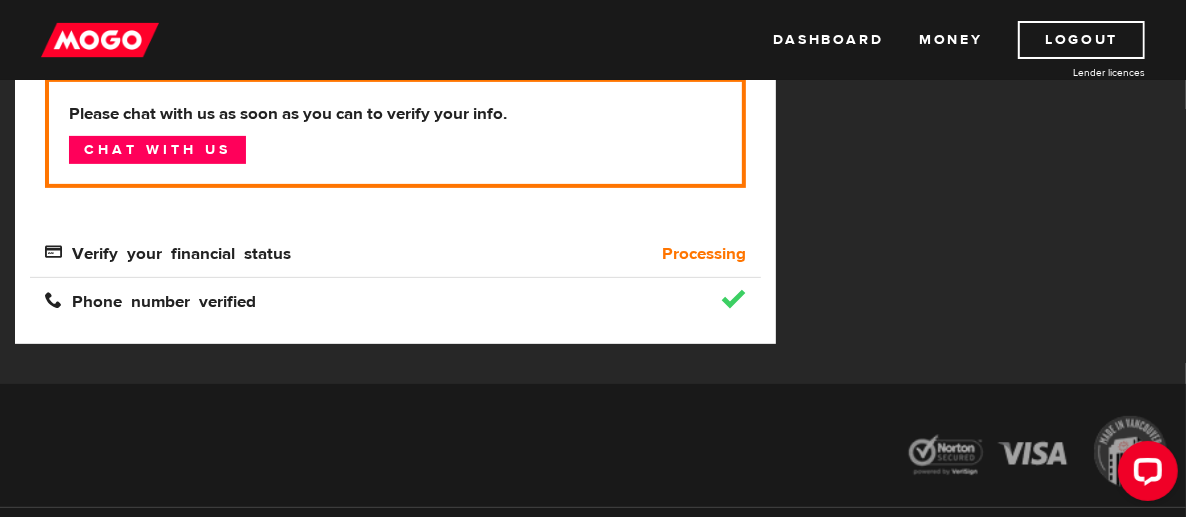 click on "Processing" at bounding box center (704, 254) 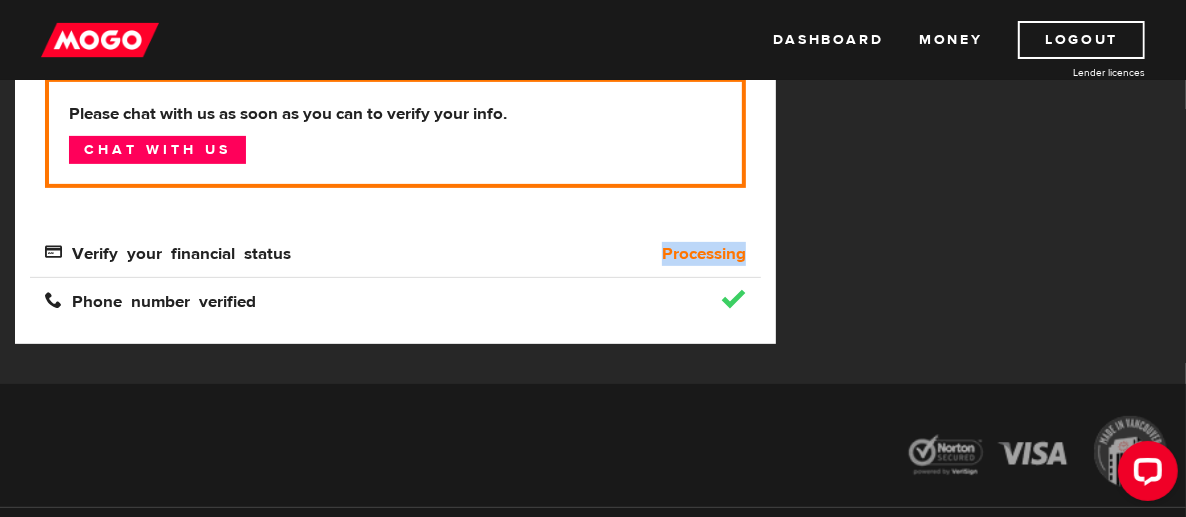 click on "Processing" at bounding box center (704, 254) 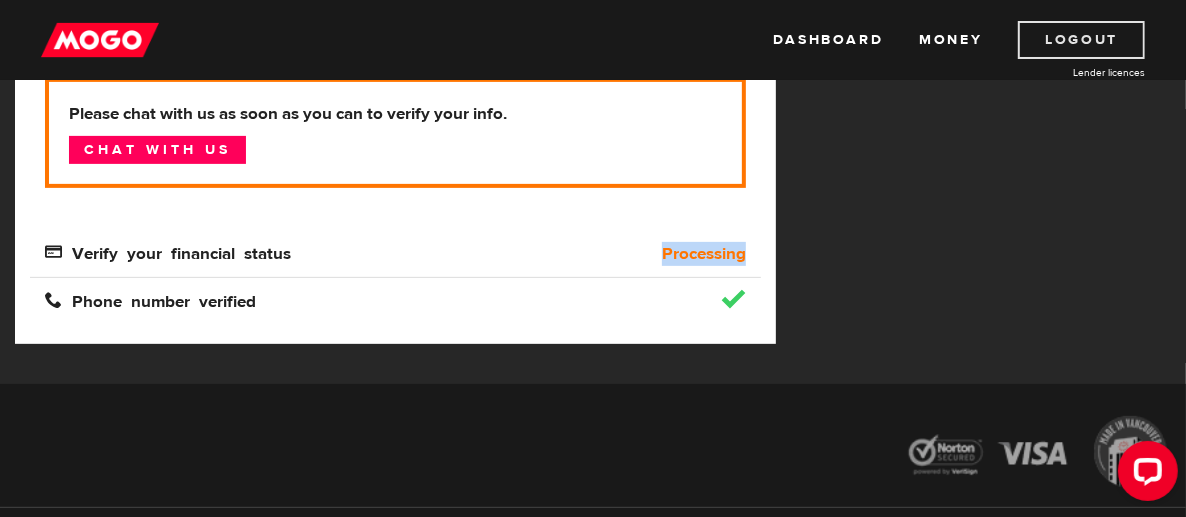 click on "Logout" at bounding box center (1081, 40) 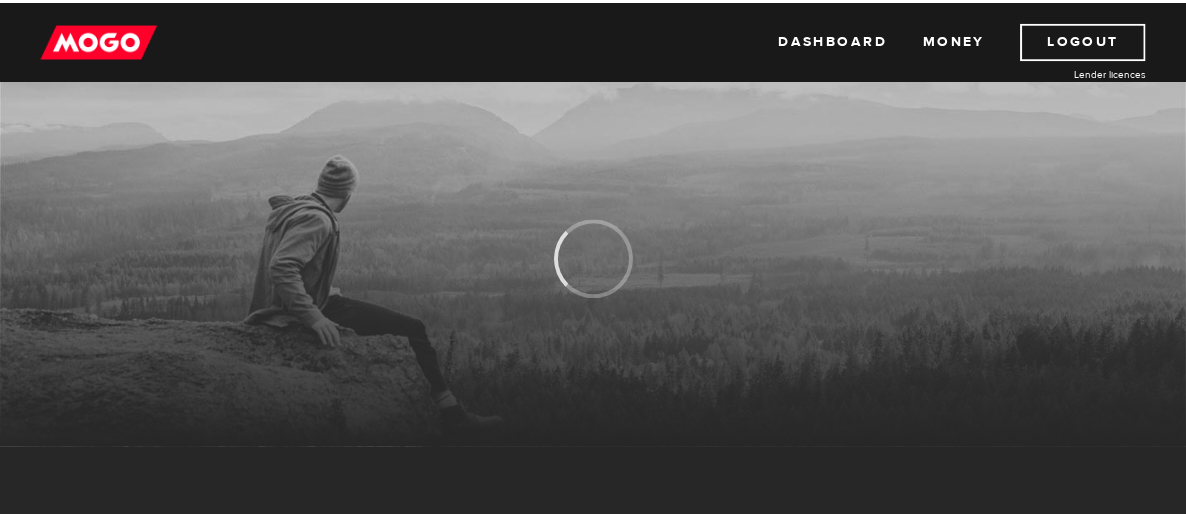 scroll, scrollTop: 0, scrollLeft: 0, axis: both 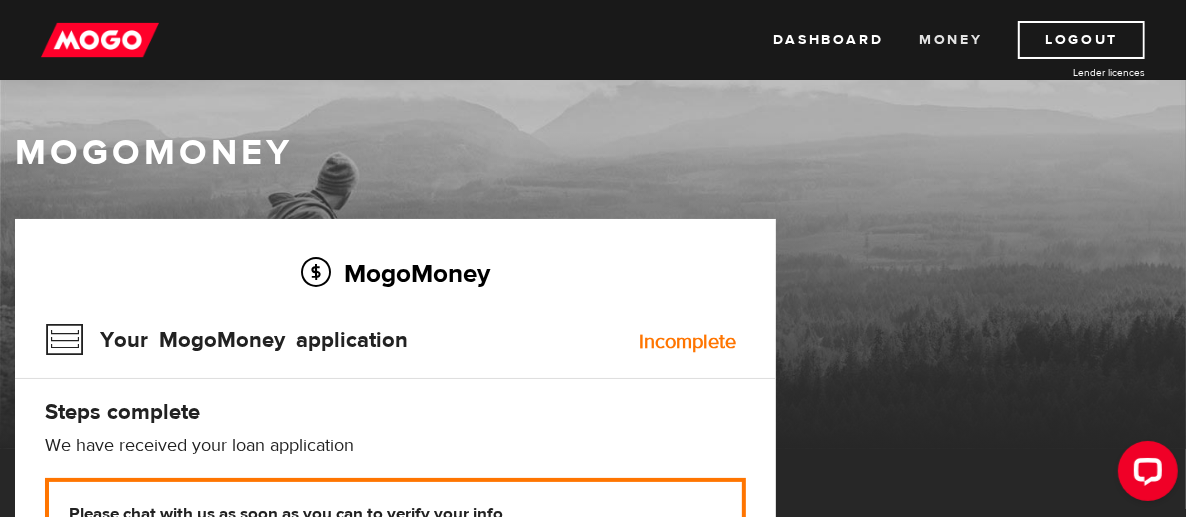 click on "Money" at bounding box center (950, 40) 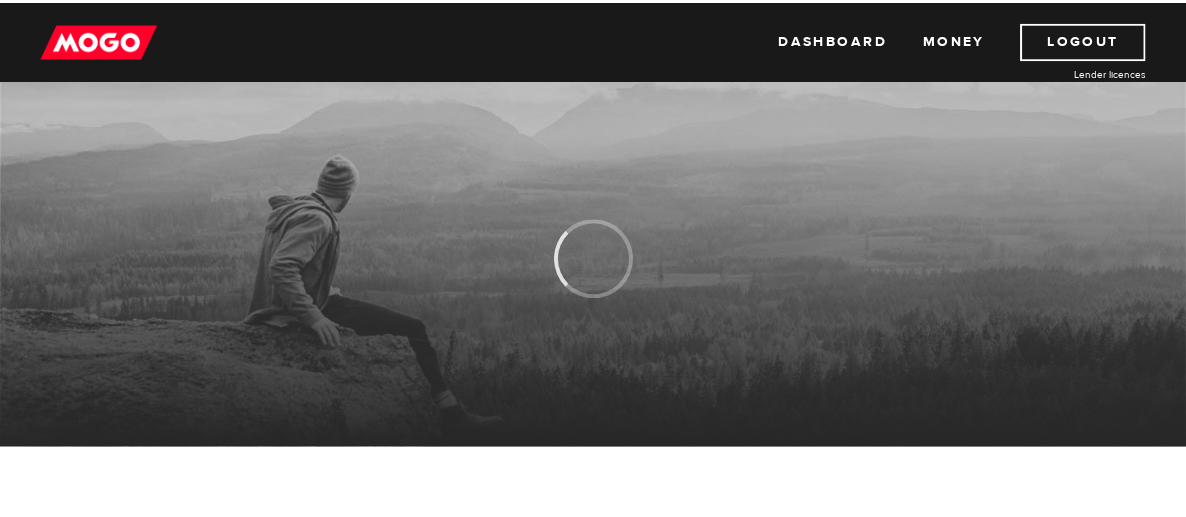 scroll, scrollTop: 0, scrollLeft: 0, axis: both 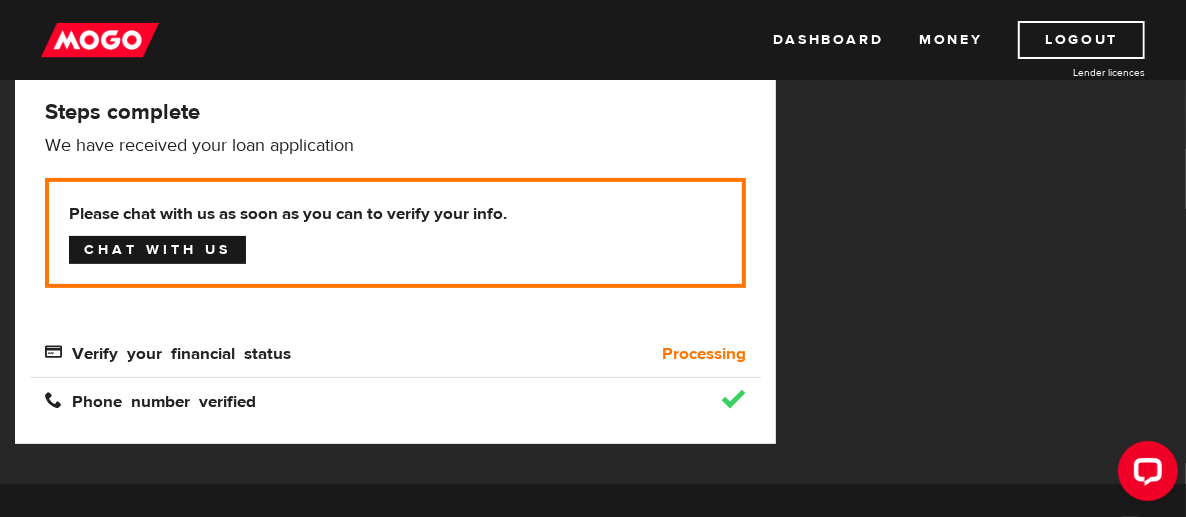 click on "Chat with us" at bounding box center (157, 250) 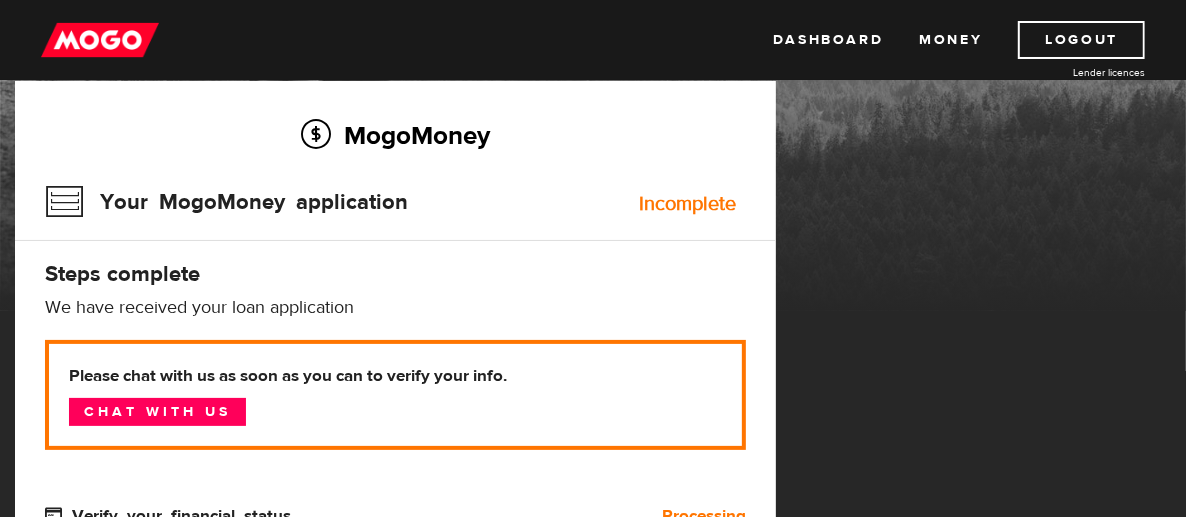 scroll, scrollTop: 0, scrollLeft: 0, axis: both 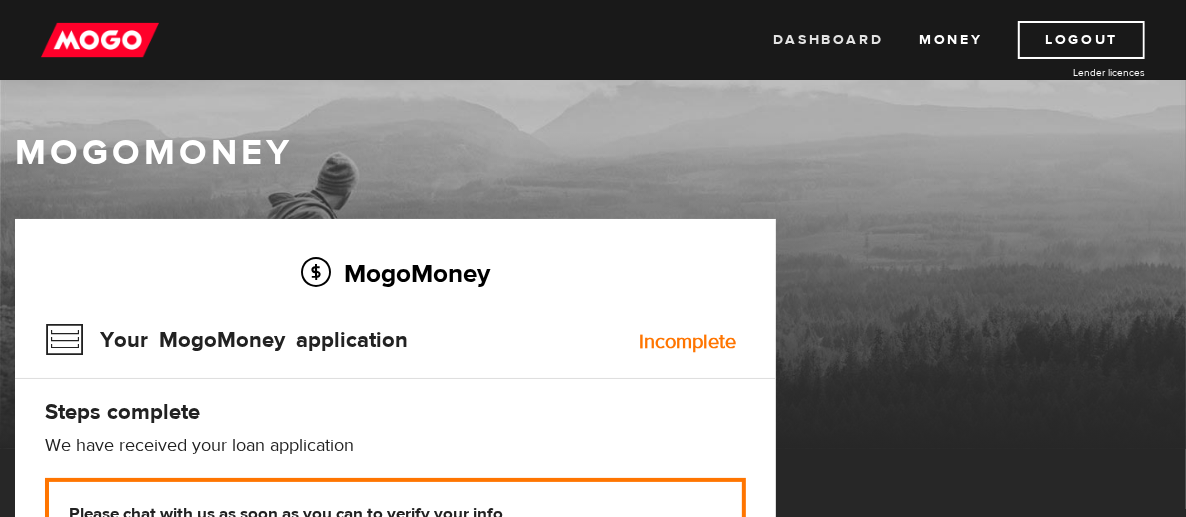 click on "Dashboard" at bounding box center [828, 40] 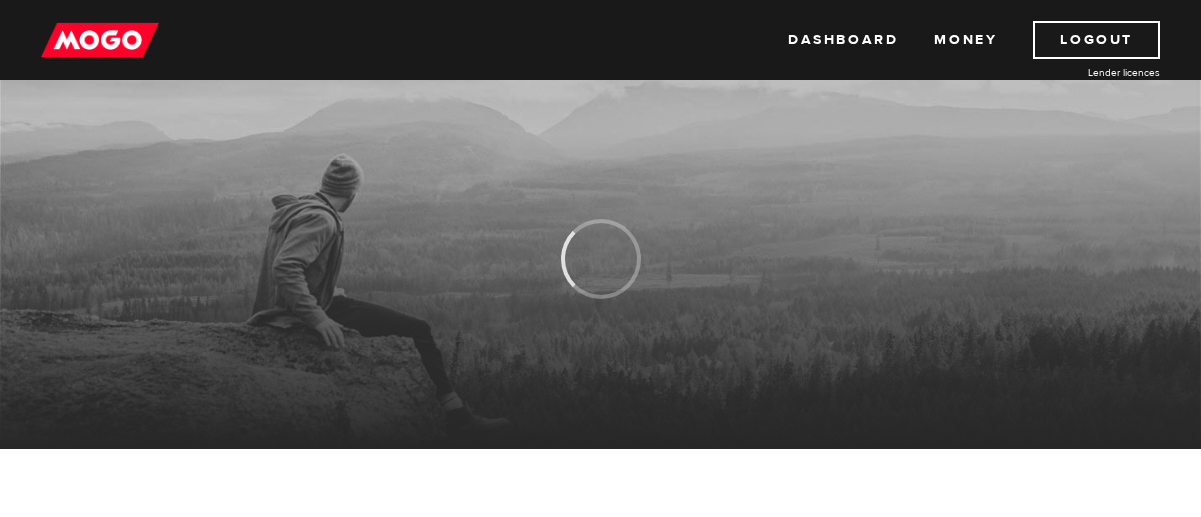 scroll, scrollTop: 0, scrollLeft: 0, axis: both 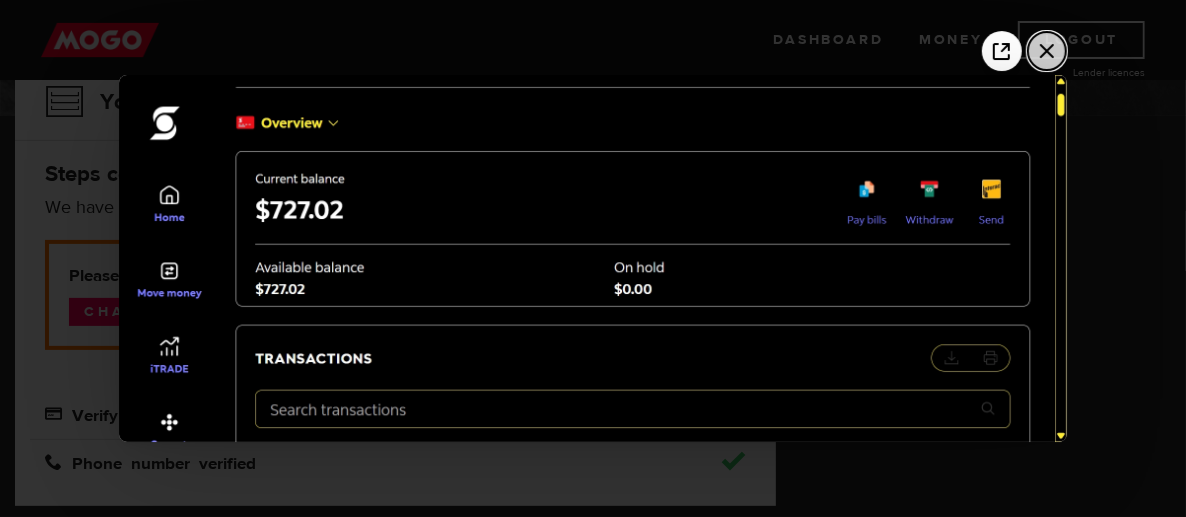 click 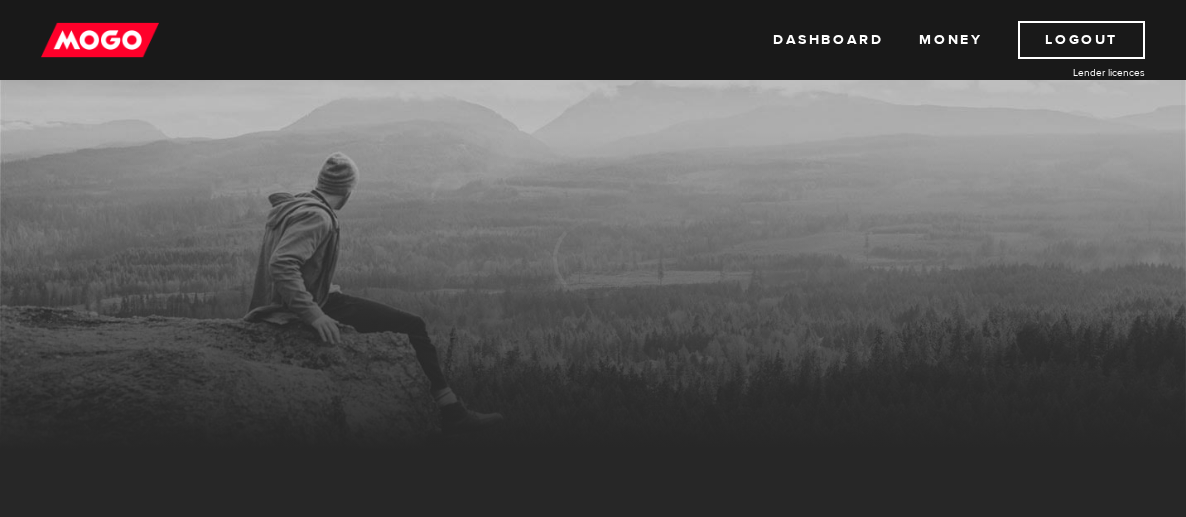 scroll, scrollTop: 0, scrollLeft: 0, axis: both 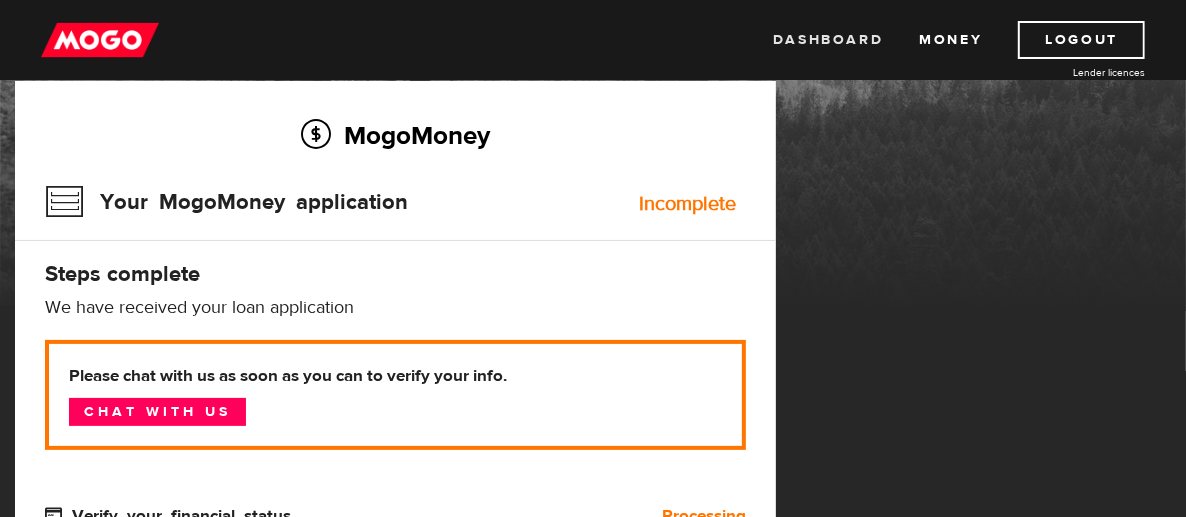 click on "Dashboard" at bounding box center (828, 40) 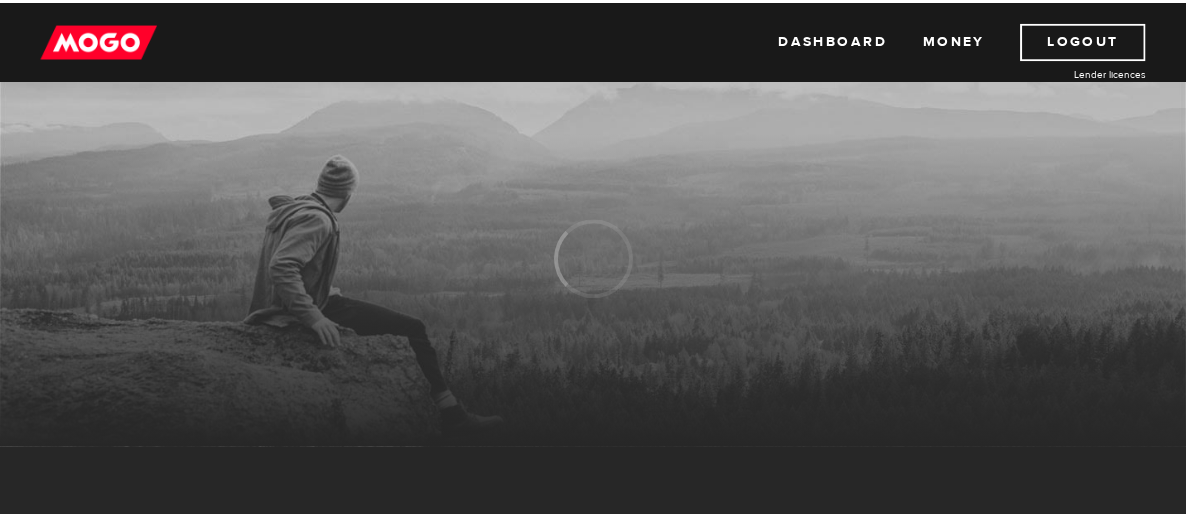 scroll, scrollTop: 0, scrollLeft: 0, axis: both 